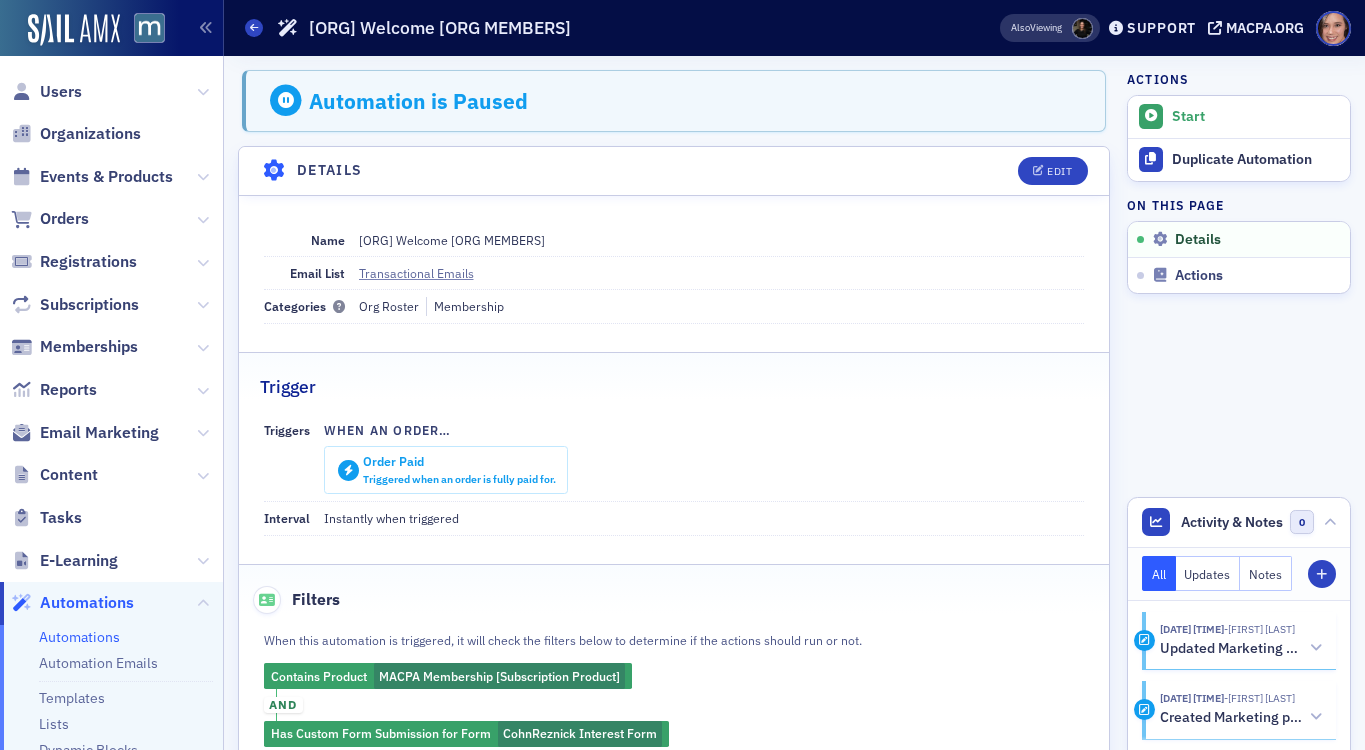 scroll, scrollTop: 0, scrollLeft: 0, axis: both 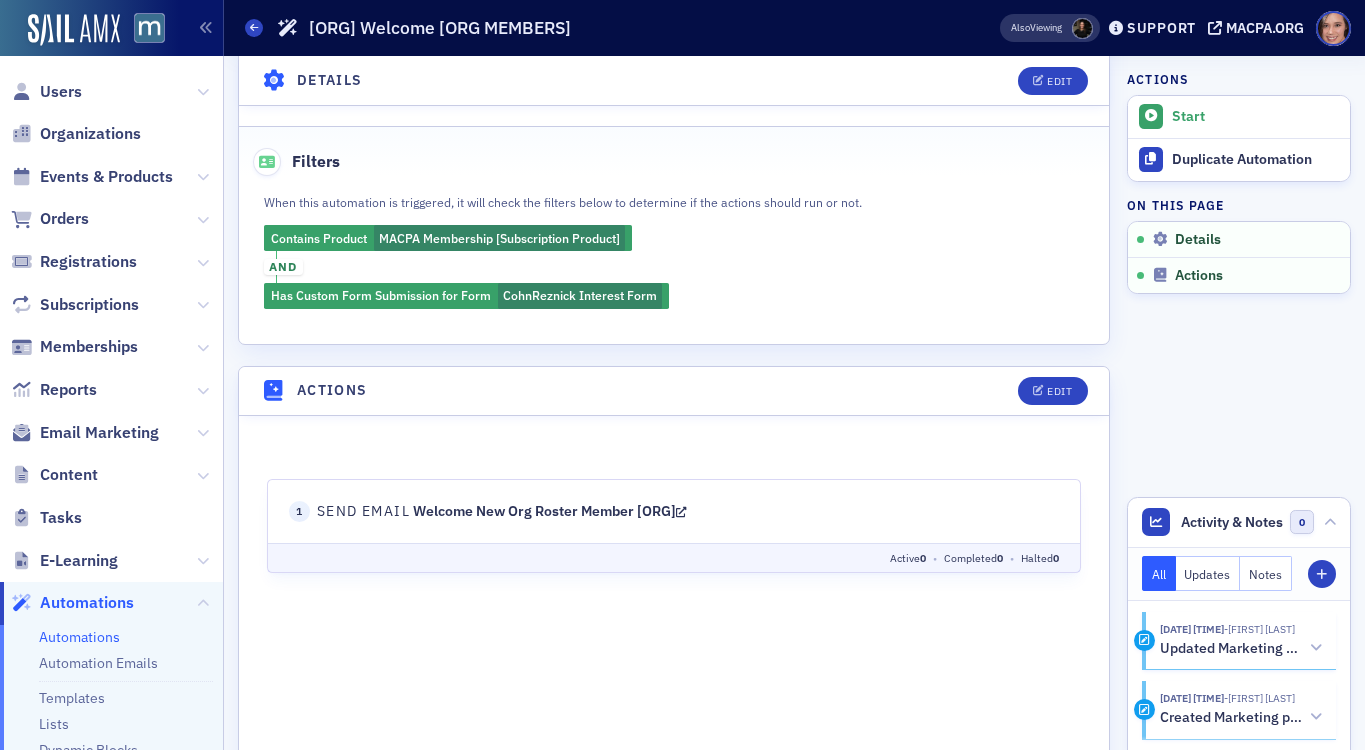 click at bounding box center (681, 511) 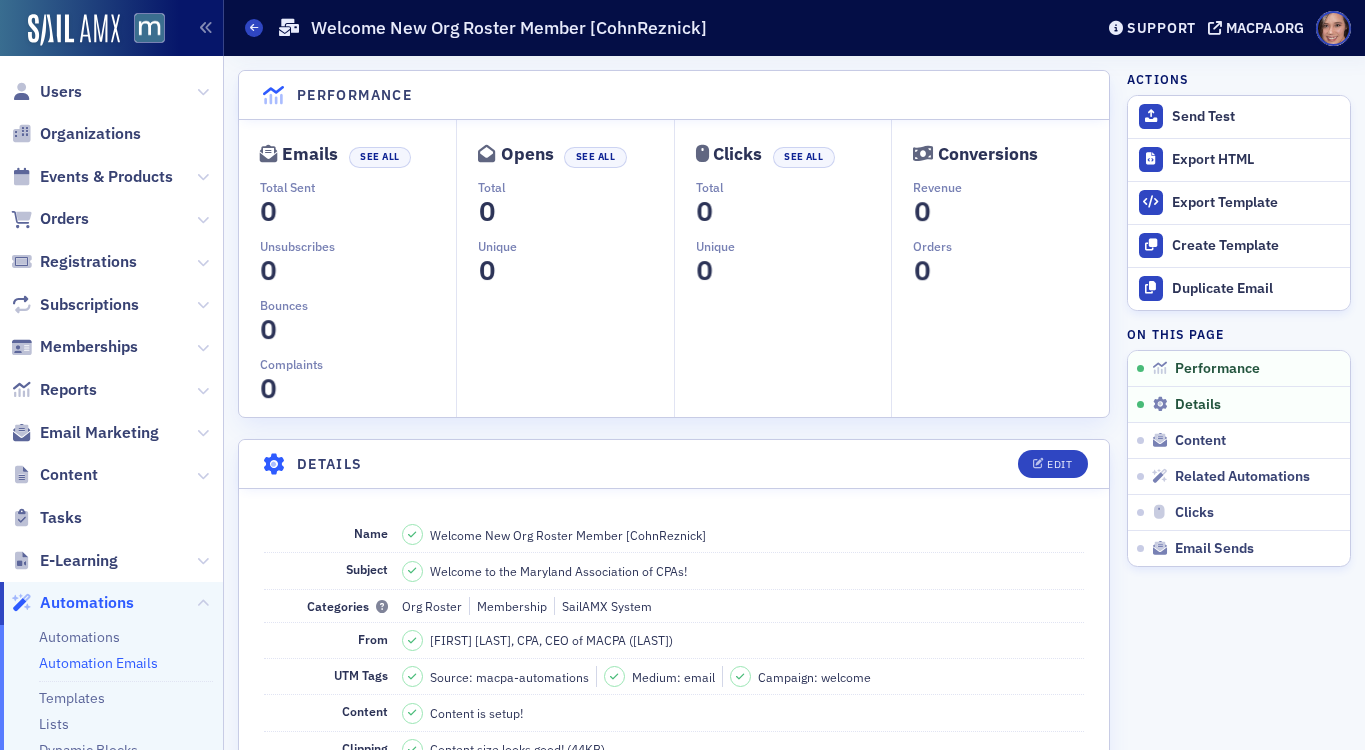 scroll, scrollTop: 0, scrollLeft: 0, axis: both 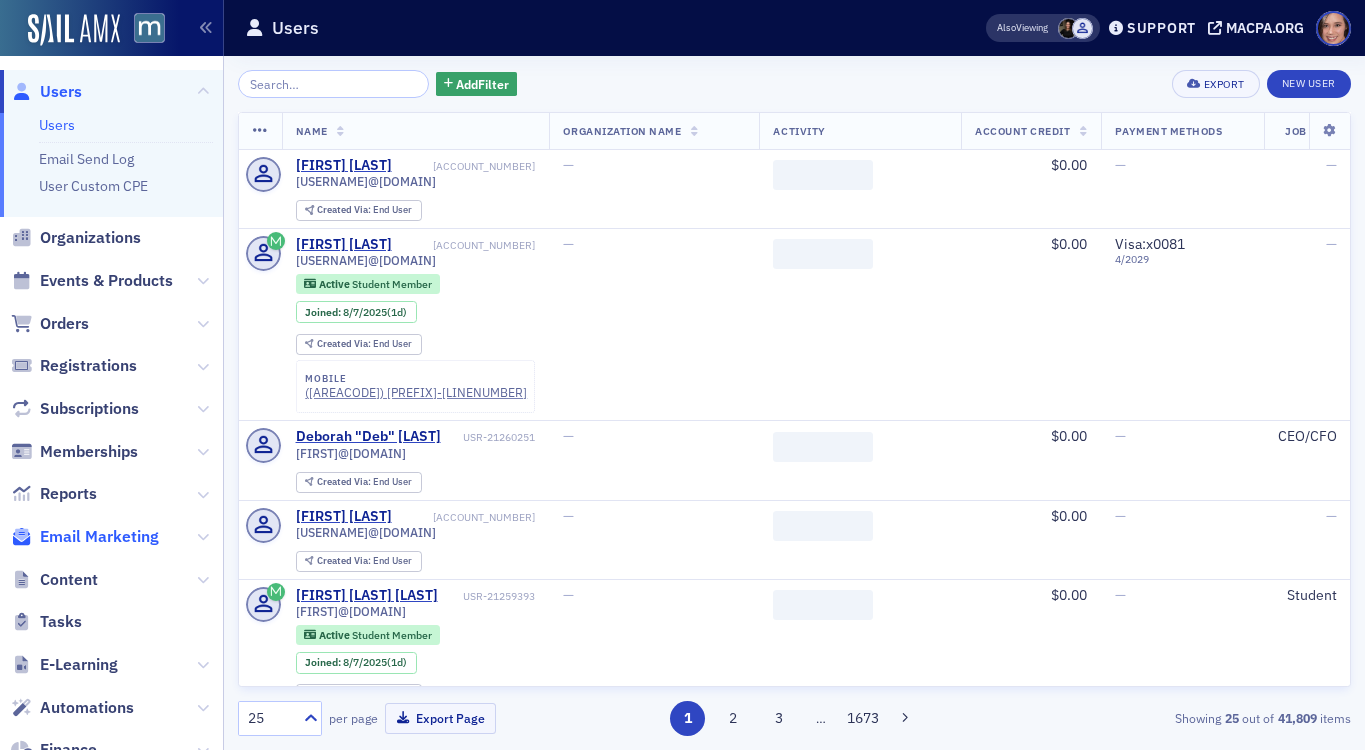 click on "Email Marketing" 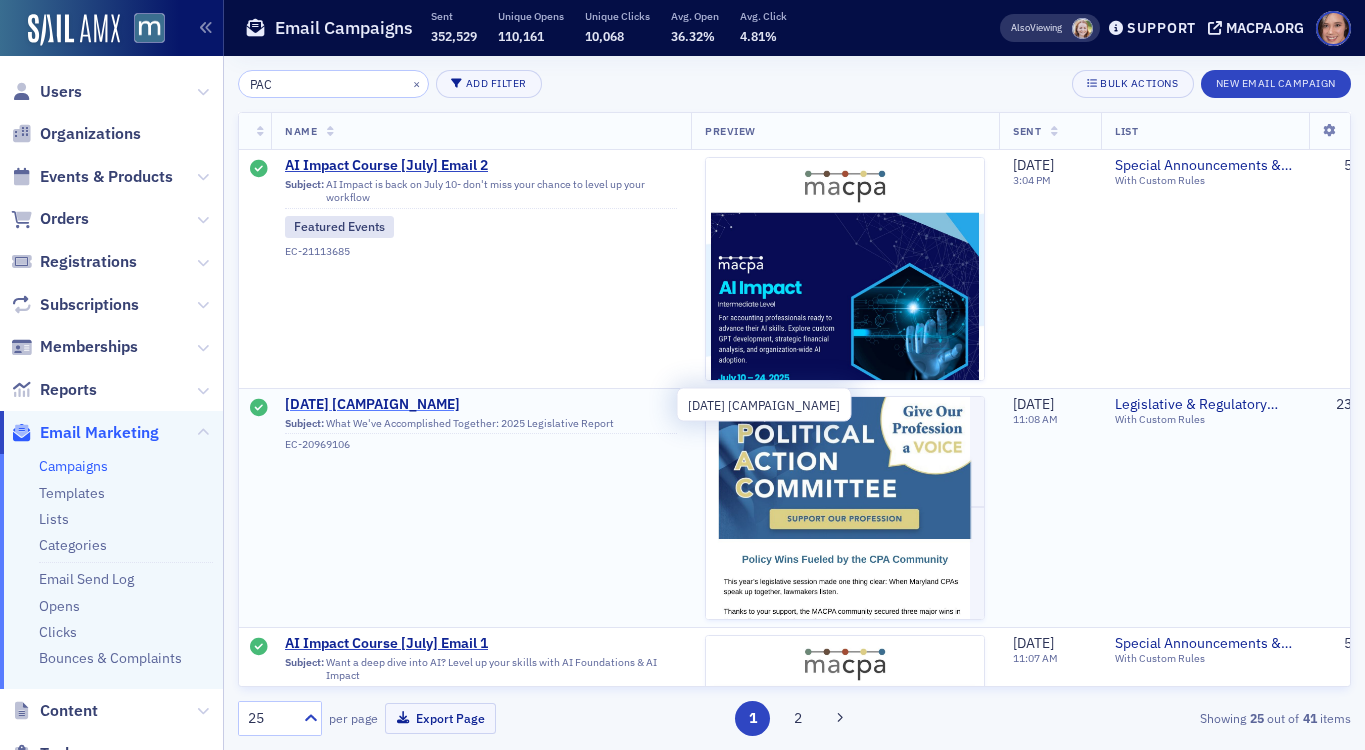 type on "PAC" 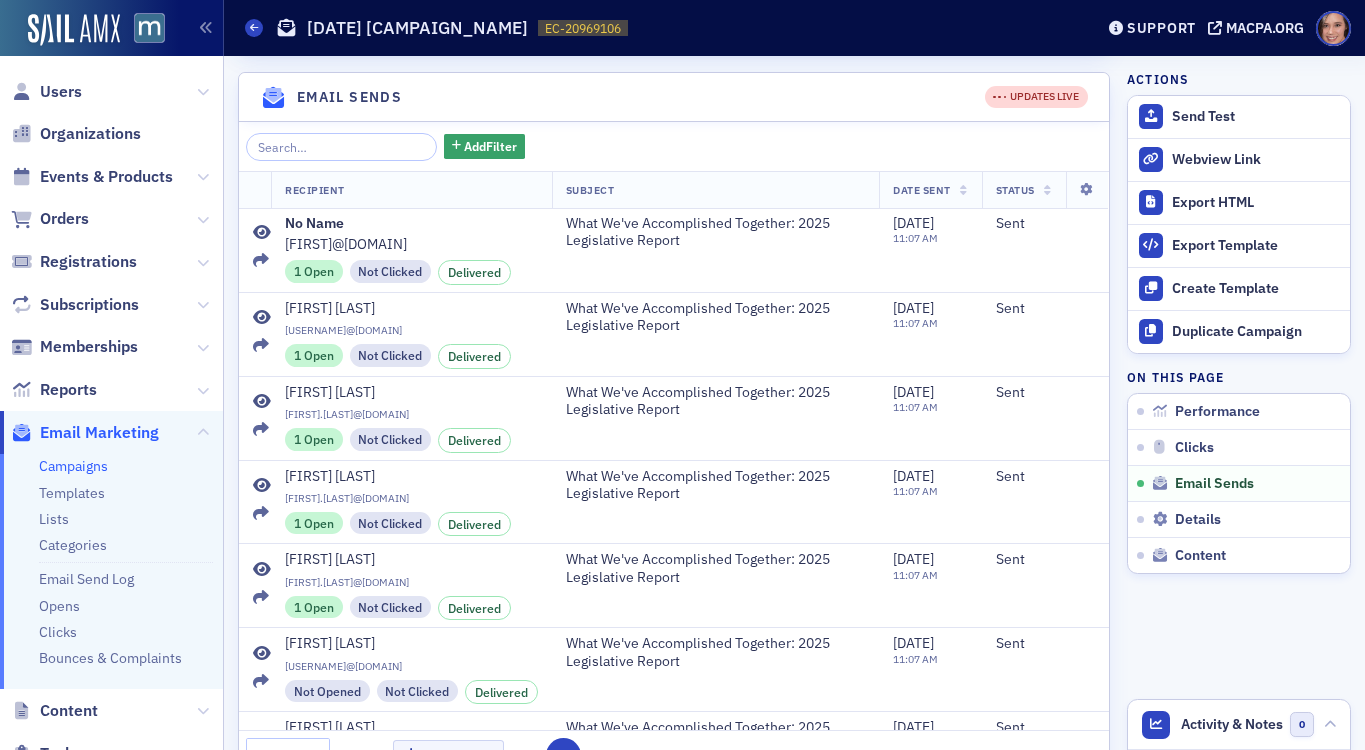 scroll, scrollTop: 915, scrollLeft: 0, axis: vertical 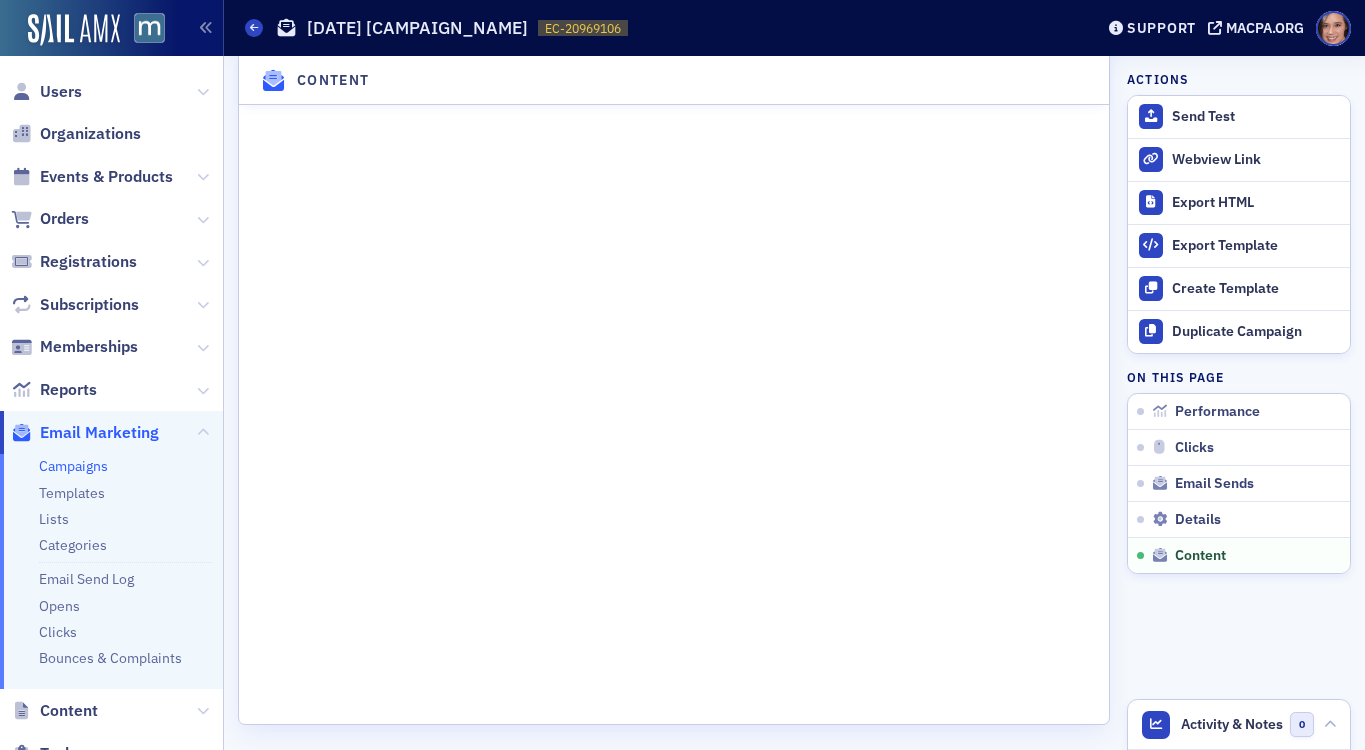 click on "Campaigns" 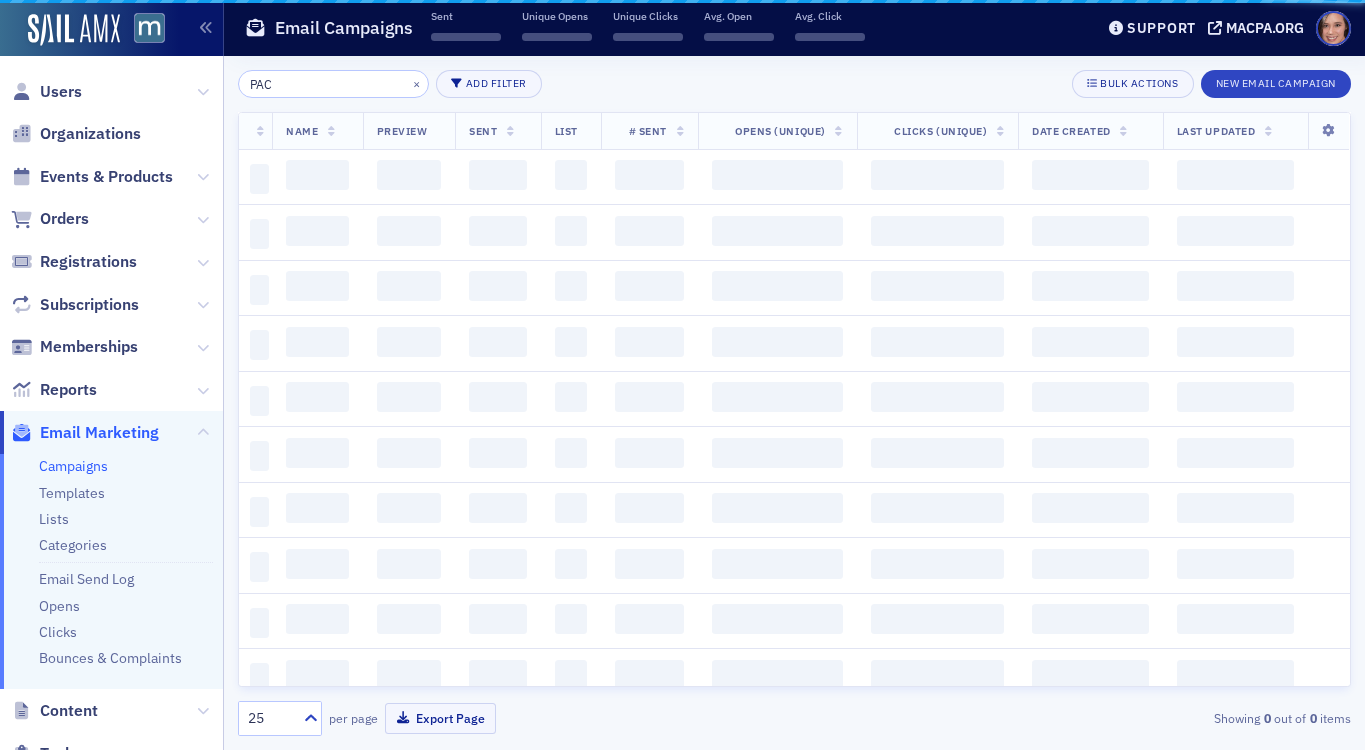 scroll, scrollTop: 0, scrollLeft: 0, axis: both 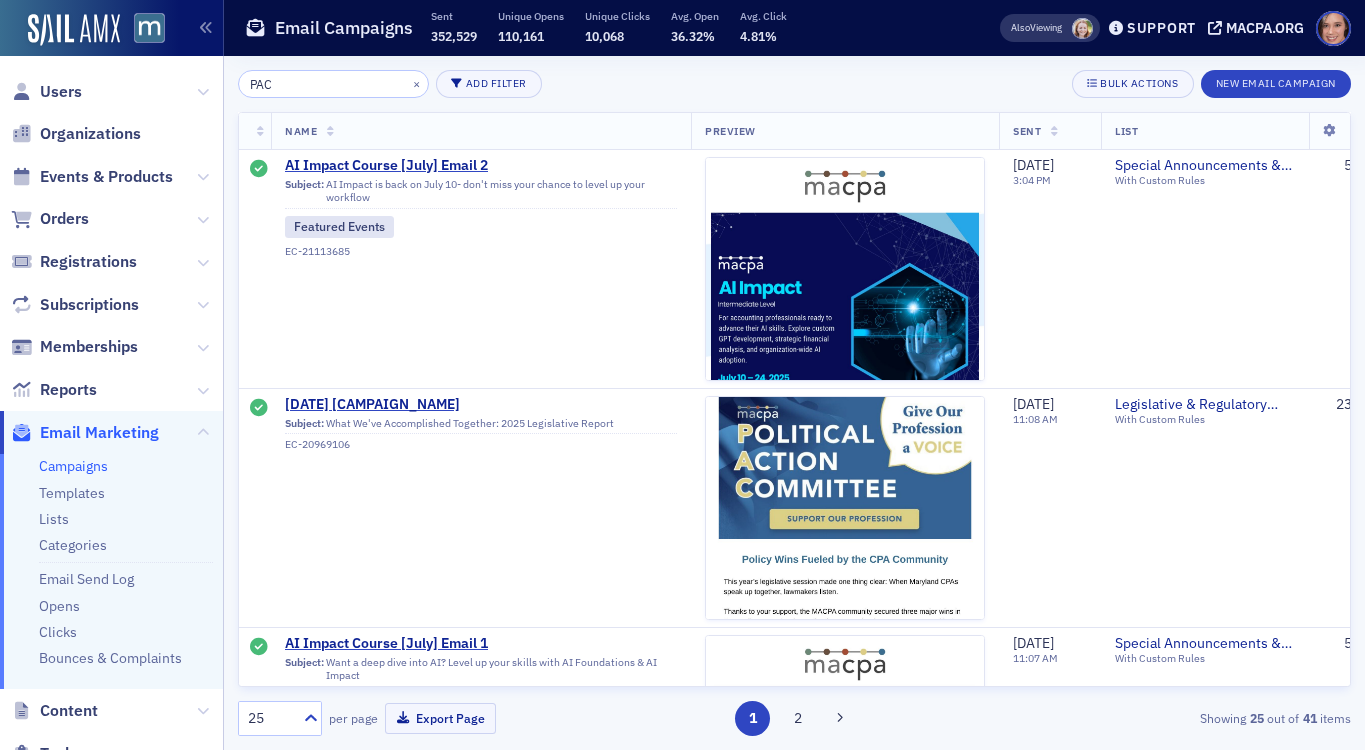 click on "×" 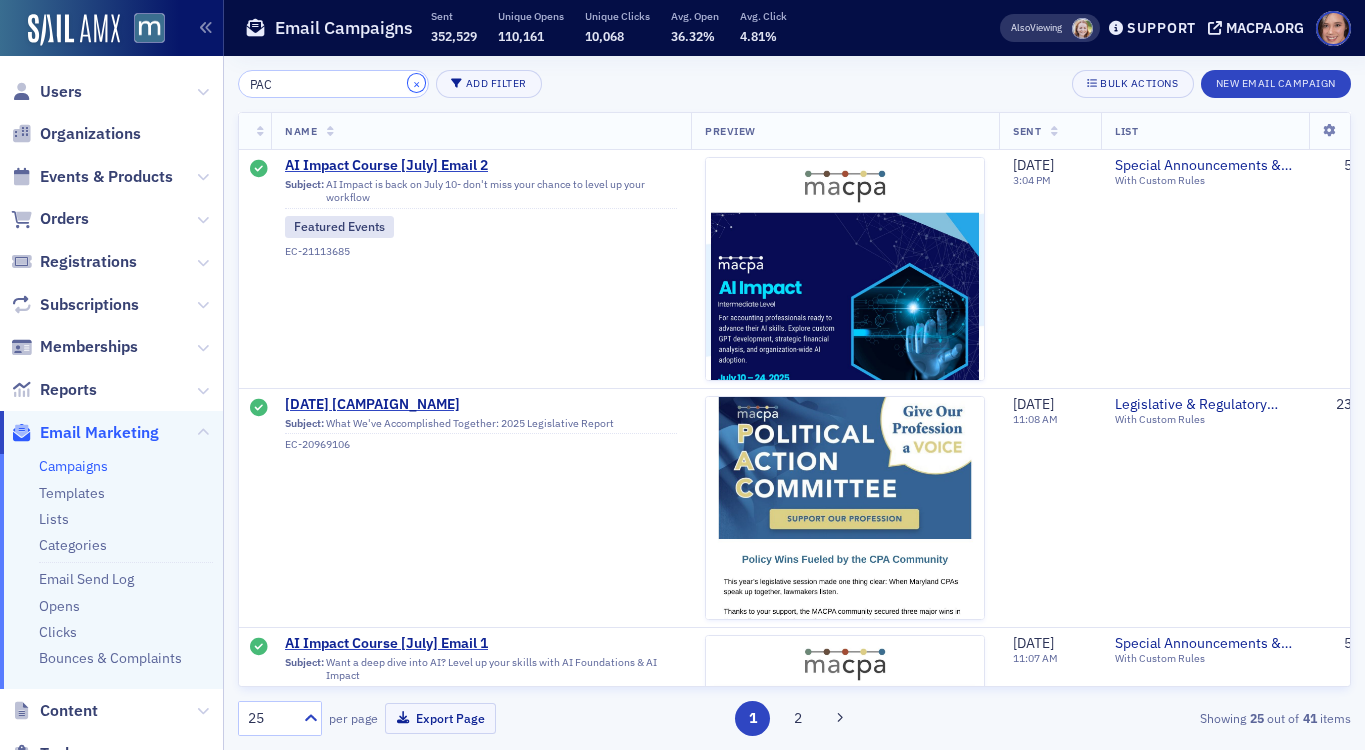 click on "×" 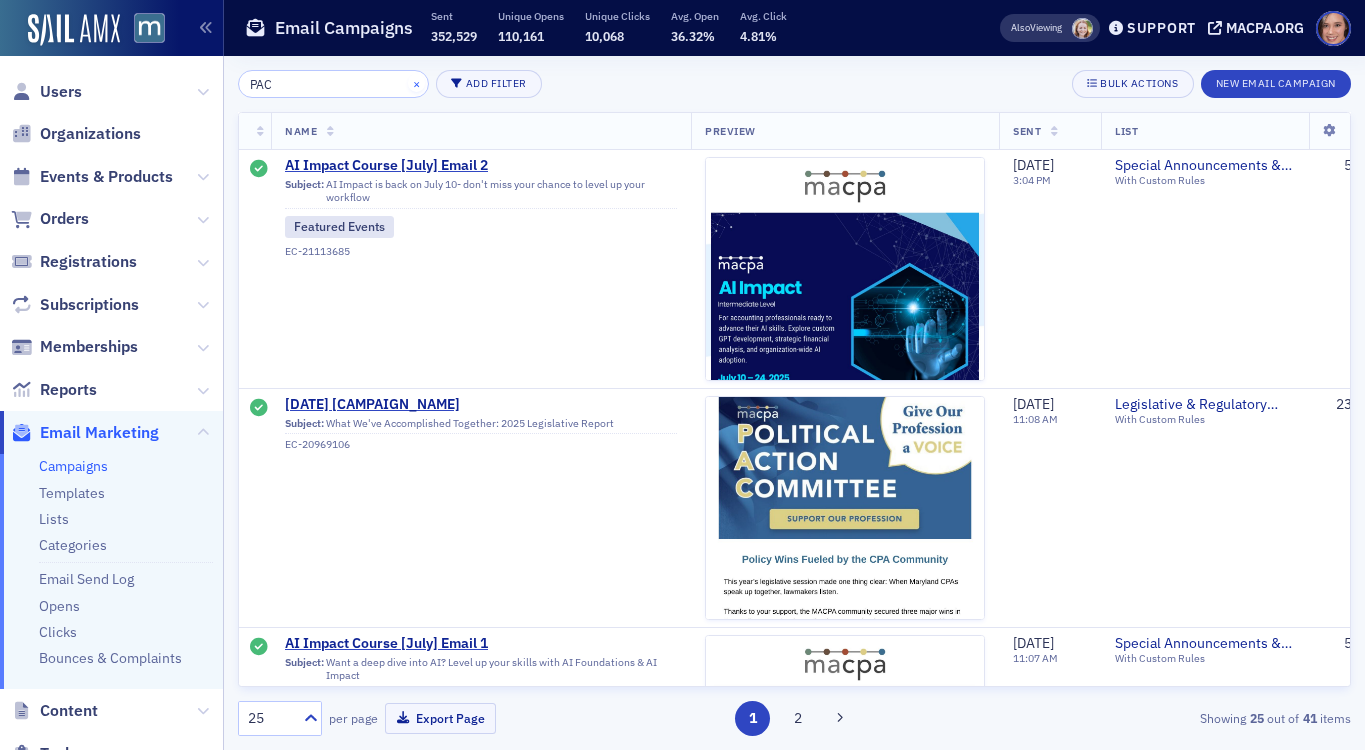 type 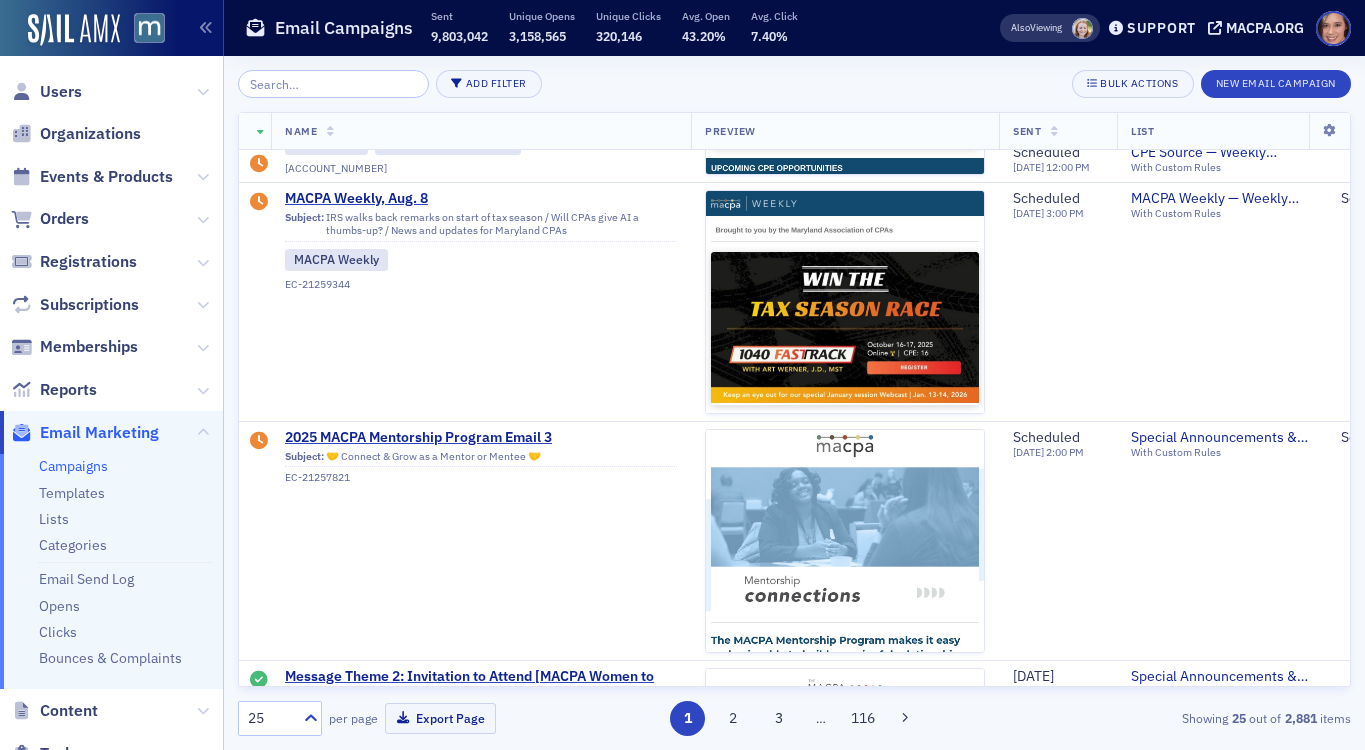 scroll, scrollTop: 1159, scrollLeft: 0, axis: vertical 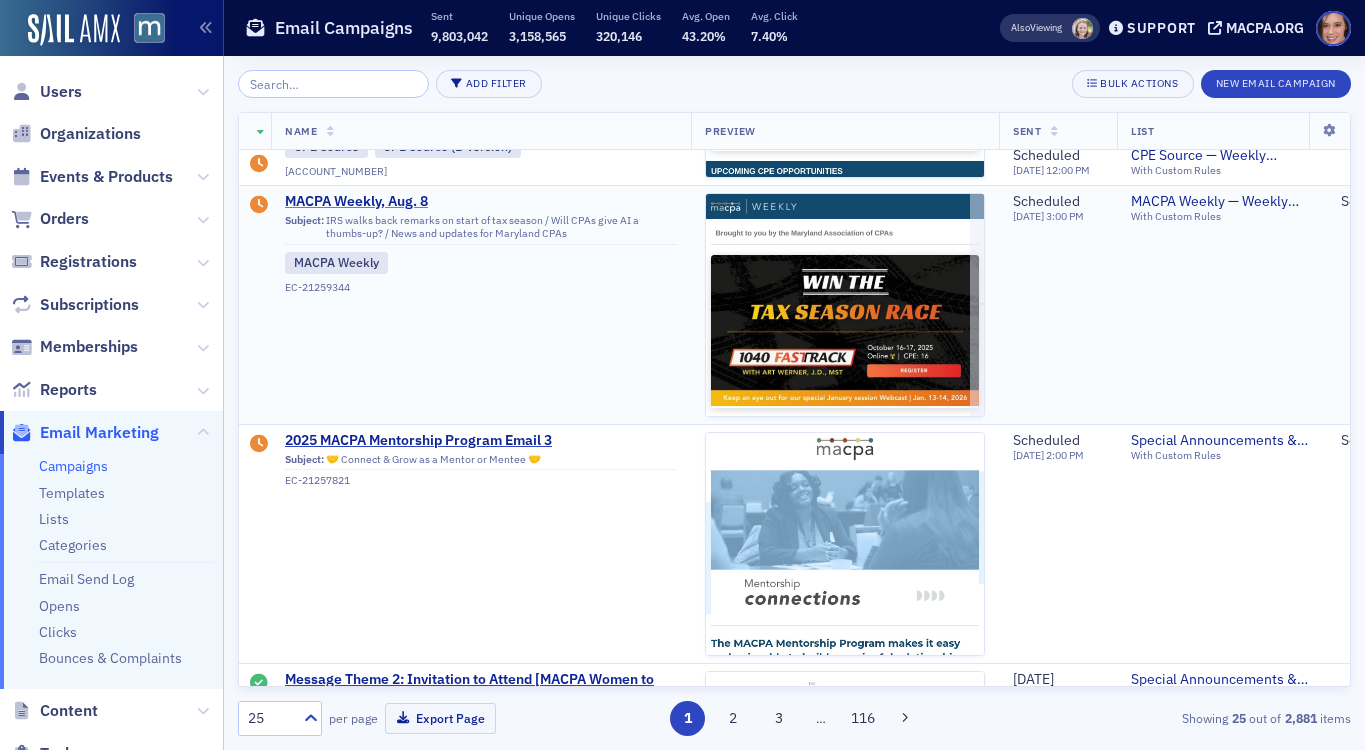 click on "MACPA Weekly, Aug. 8" 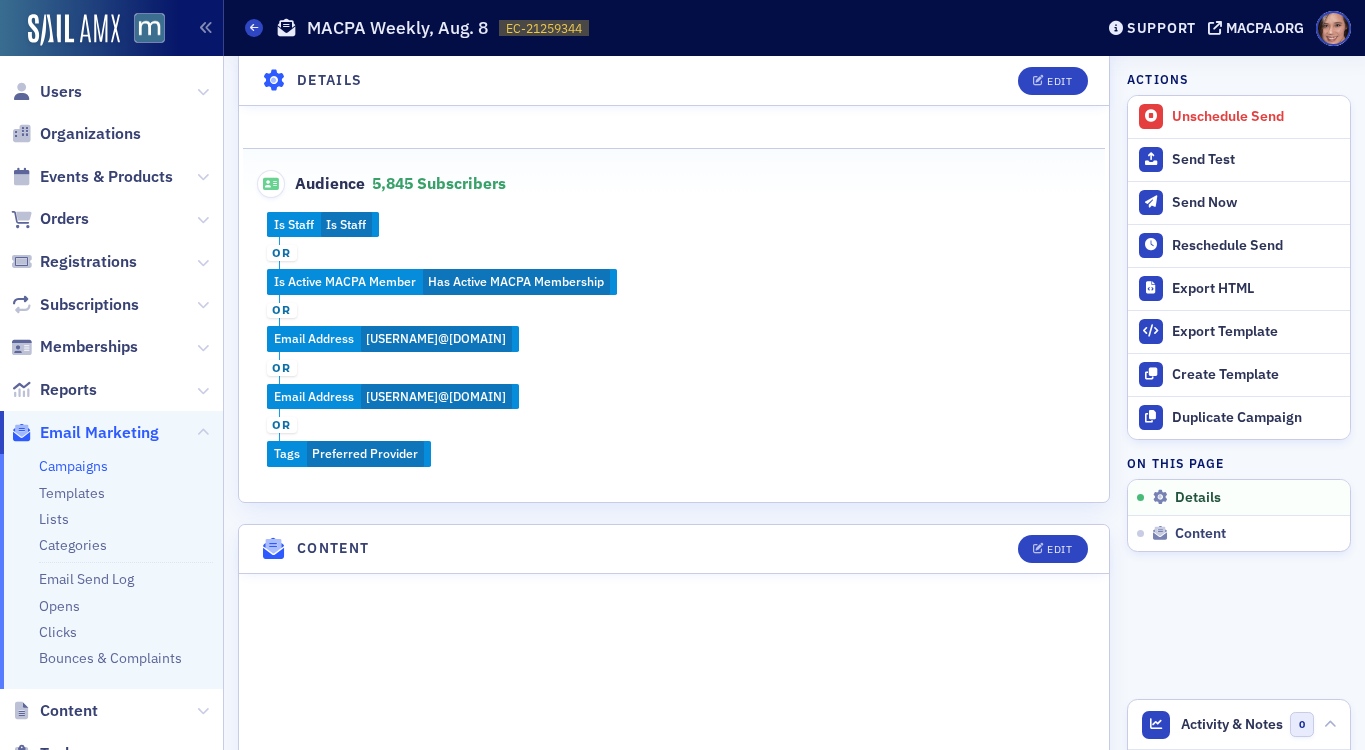 scroll, scrollTop: 667, scrollLeft: 0, axis: vertical 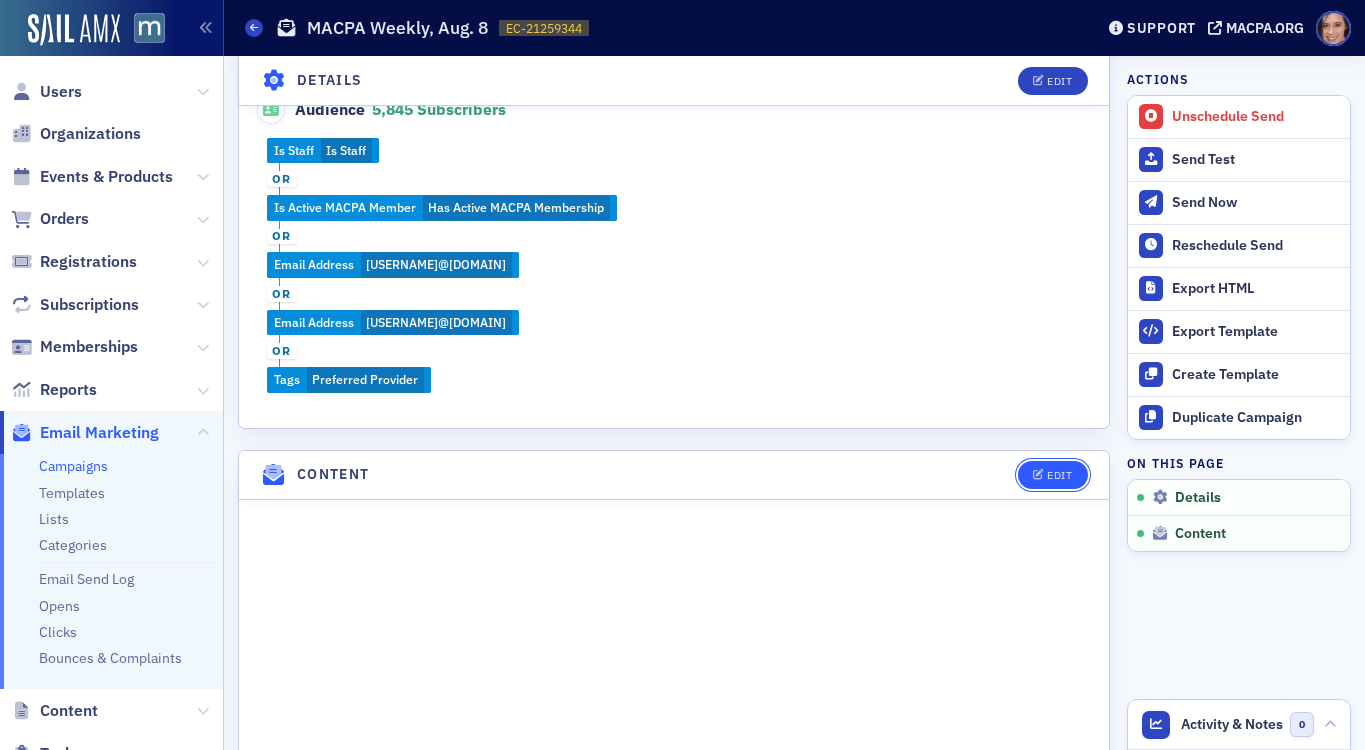 click on "Edit" 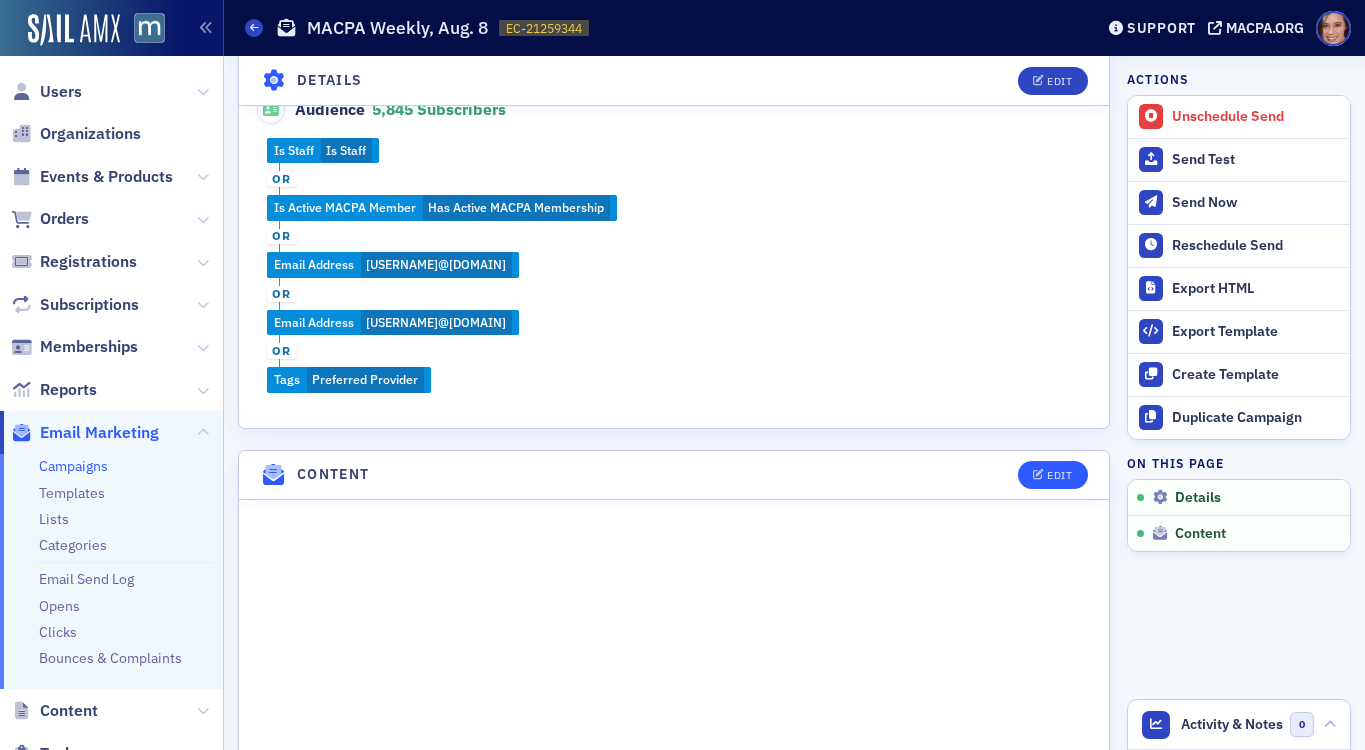 scroll, scrollTop: 378, scrollLeft: 0, axis: vertical 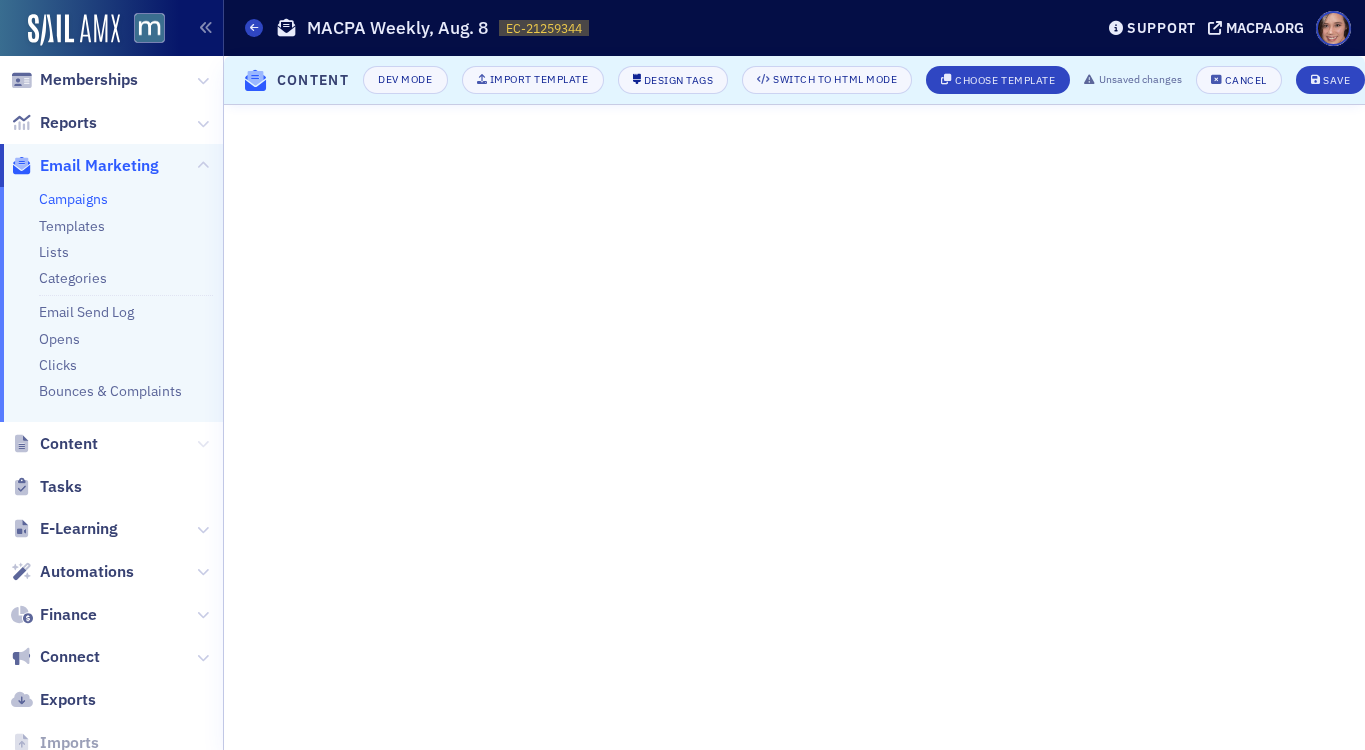 click 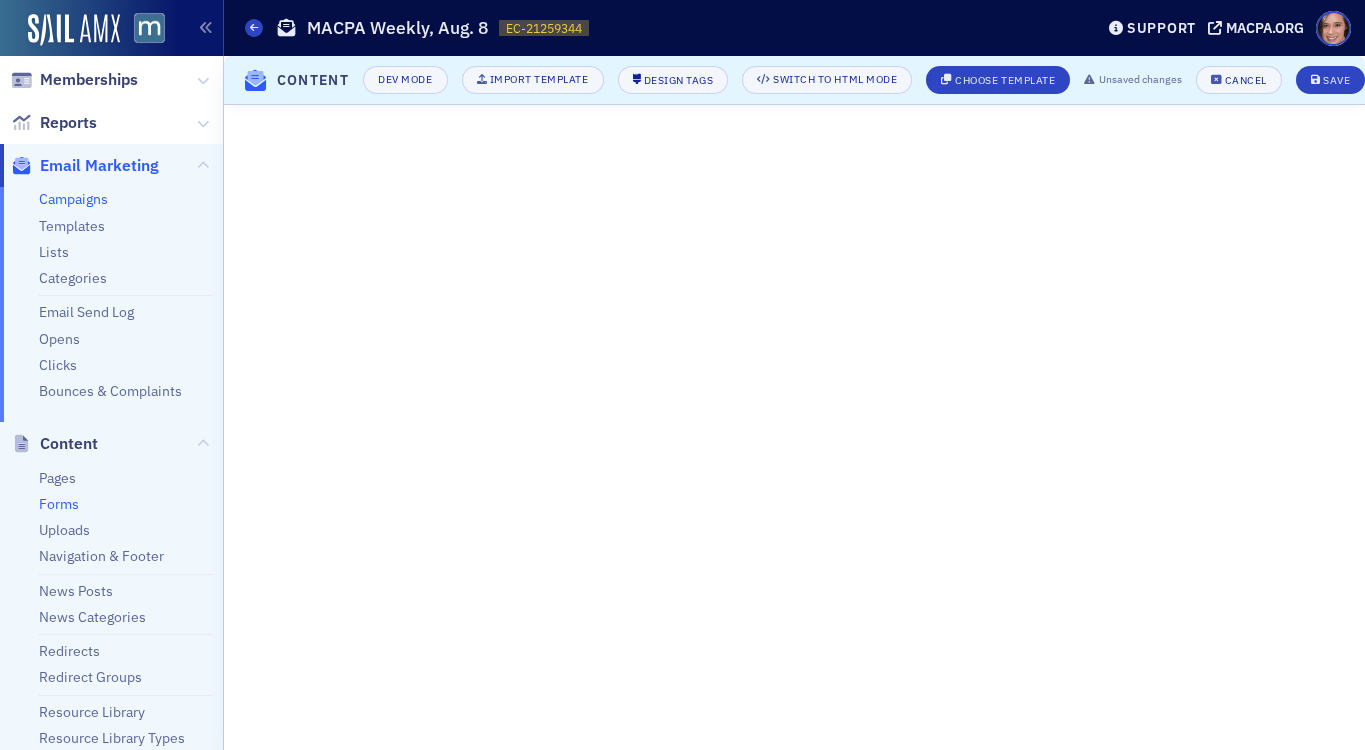 type 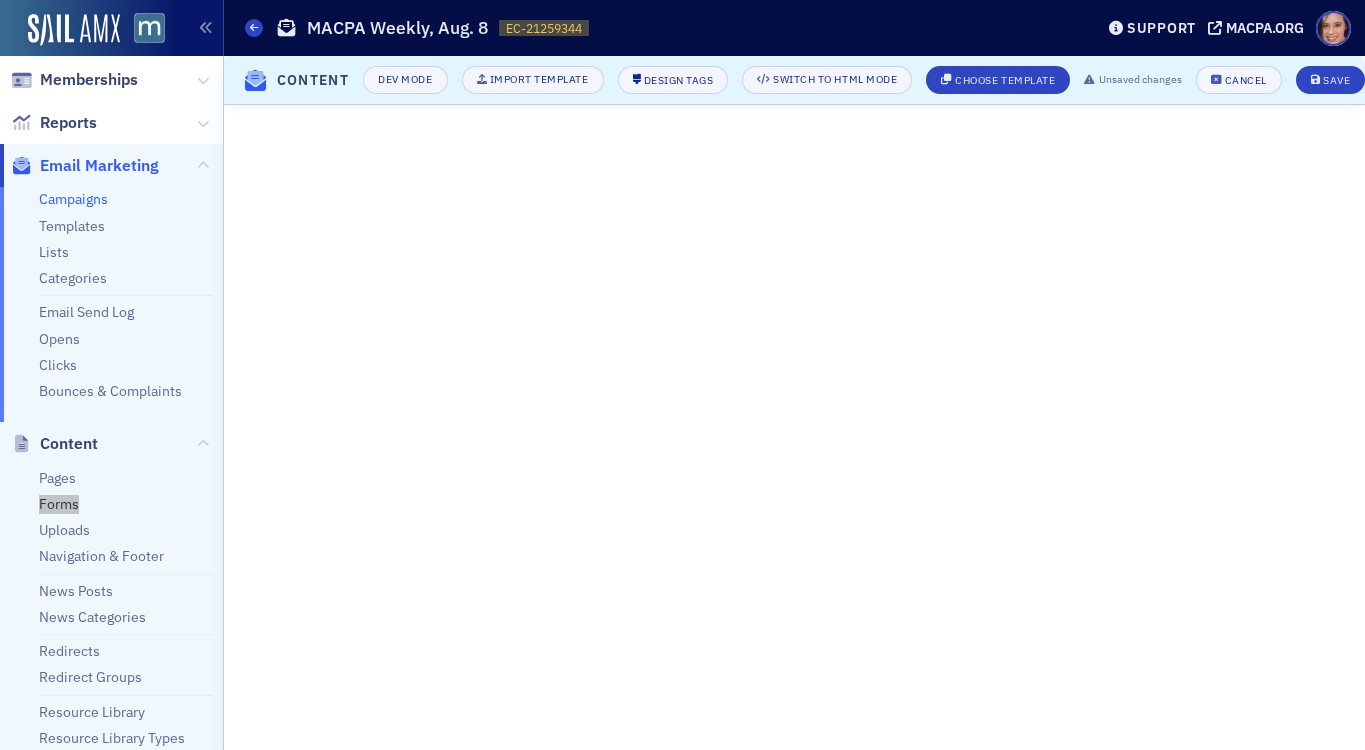 drag, startPoint x: 51, startPoint y: 505, endPoint x: 944, endPoint y: 13, distance: 1019.5651 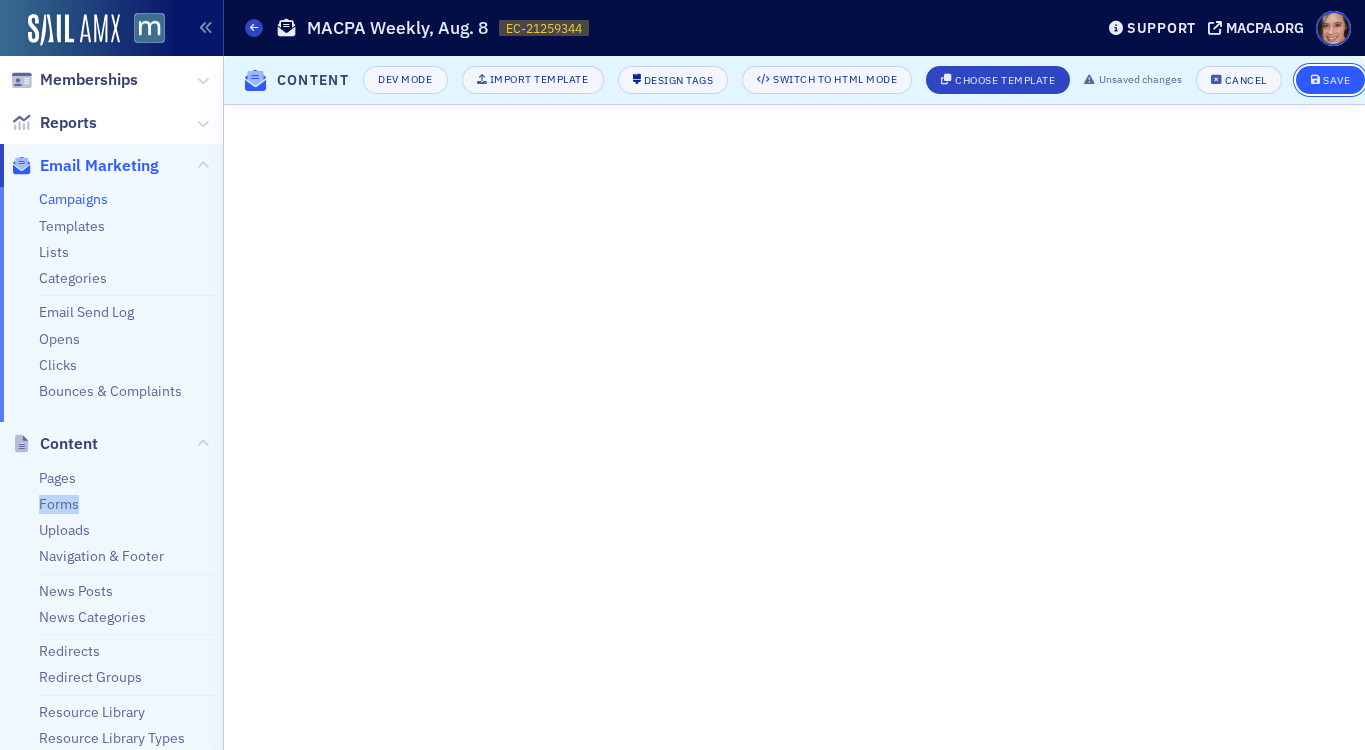click on "Save" 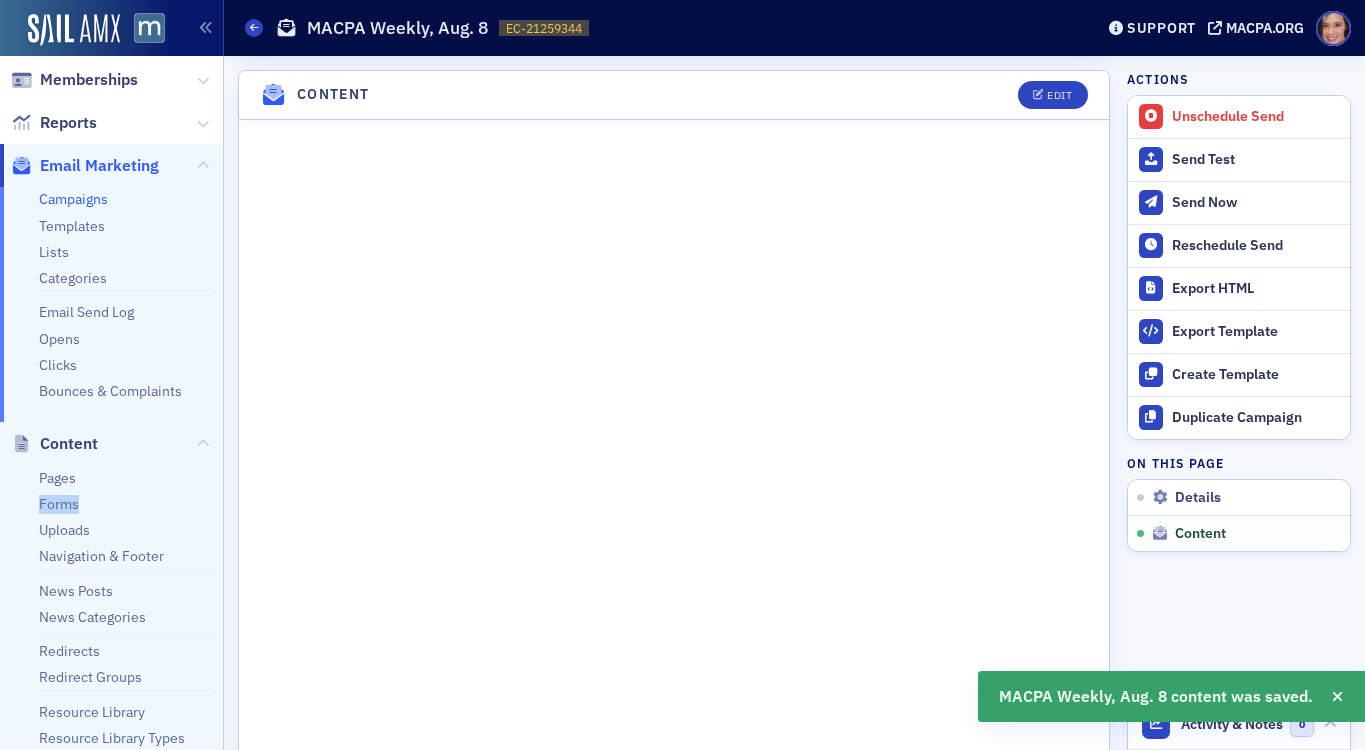 scroll, scrollTop: 1048, scrollLeft: 0, axis: vertical 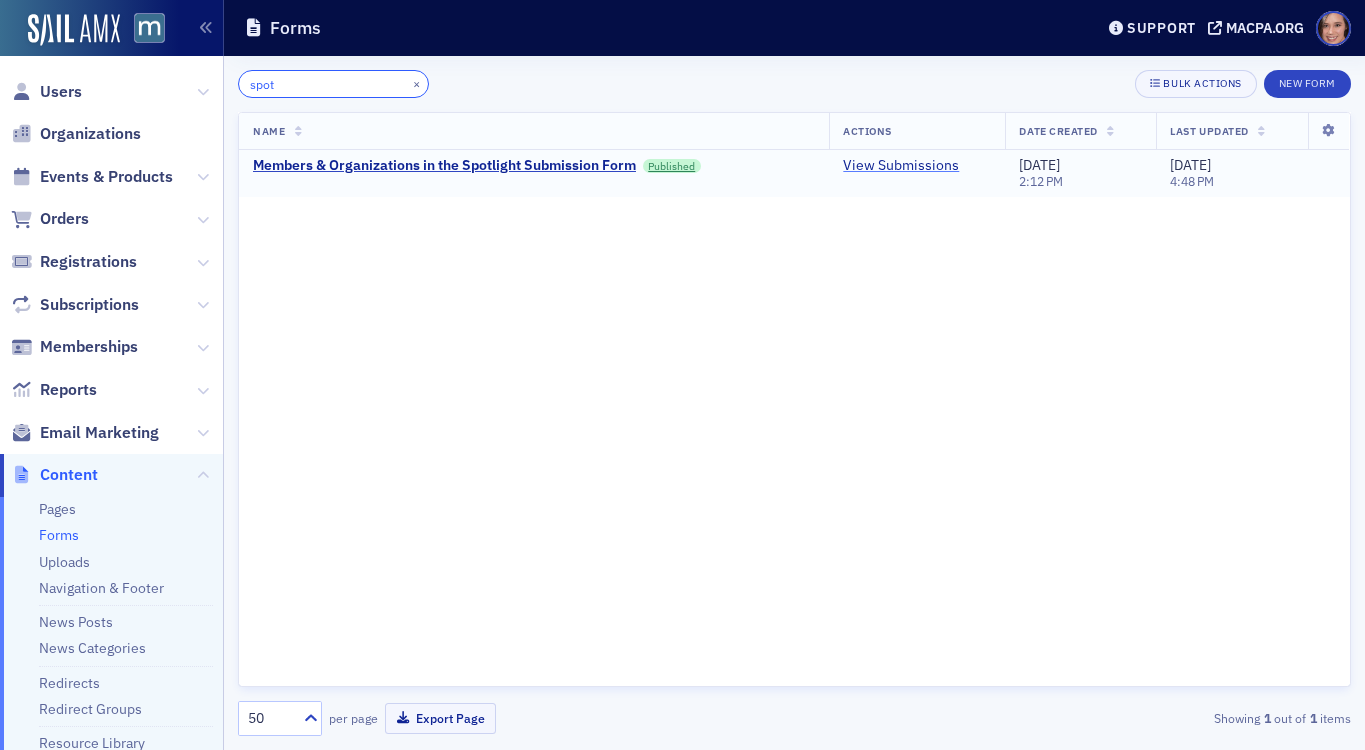 type on "spot" 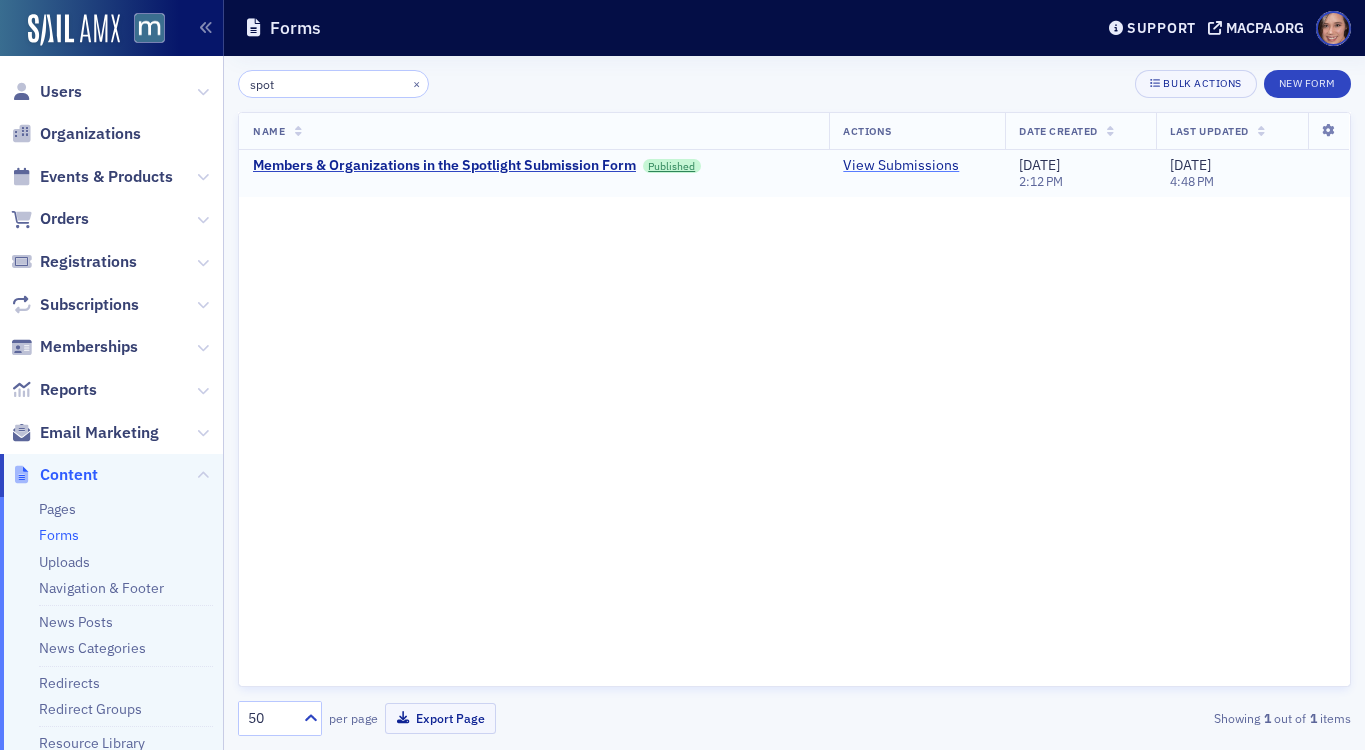 click on "View Submissions" 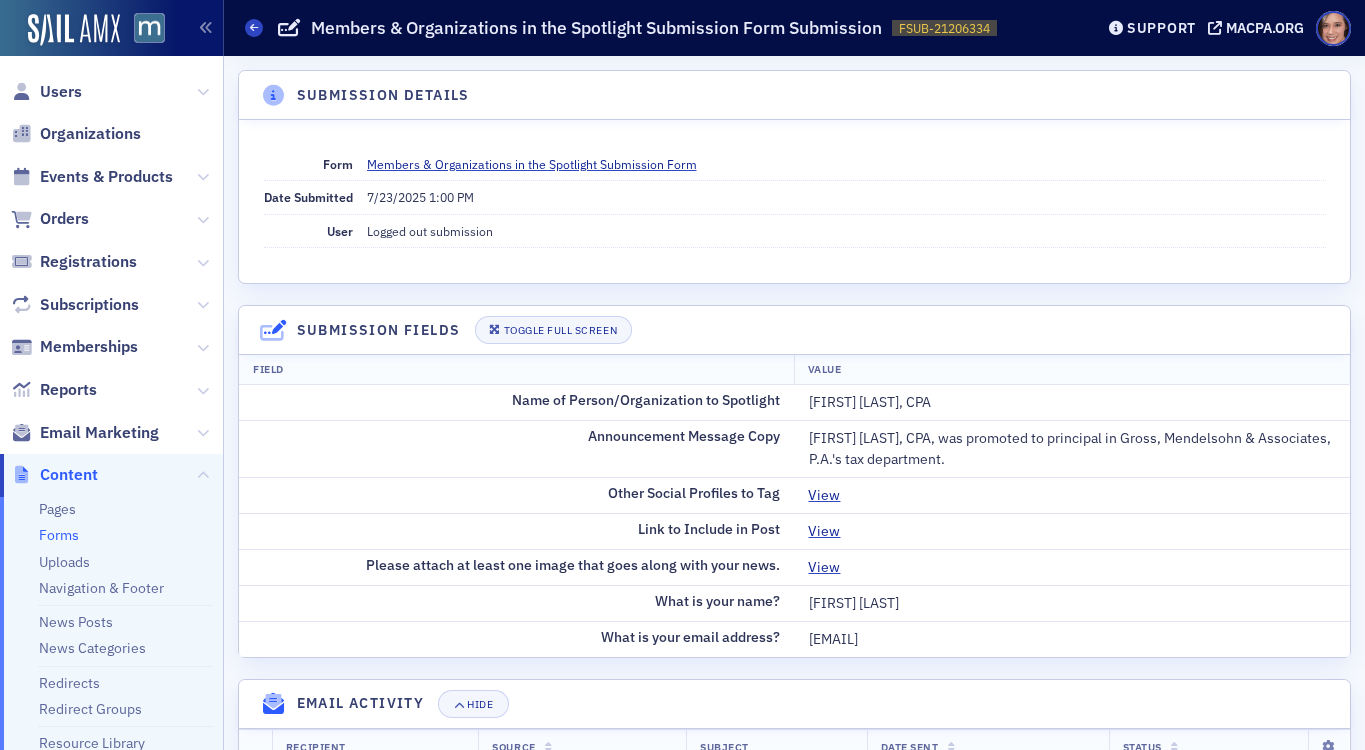 scroll, scrollTop: 0, scrollLeft: 0, axis: both 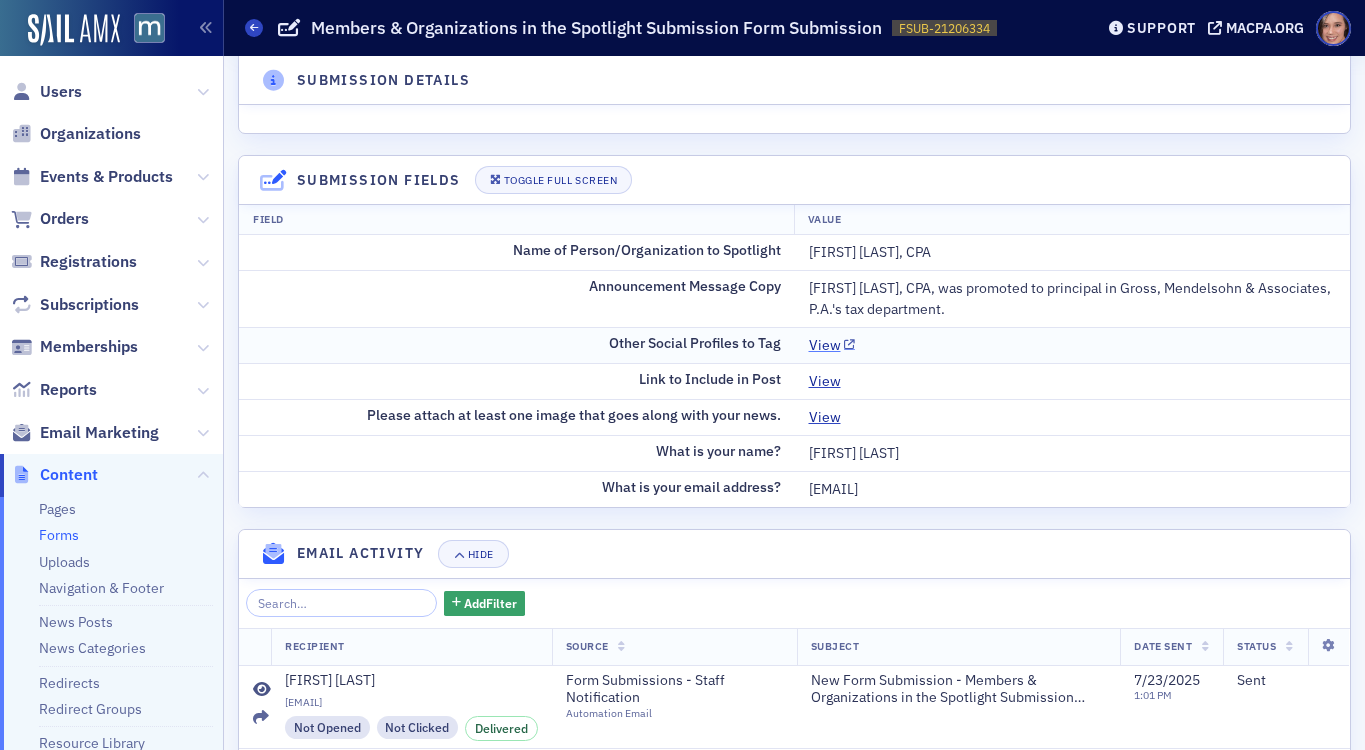 click 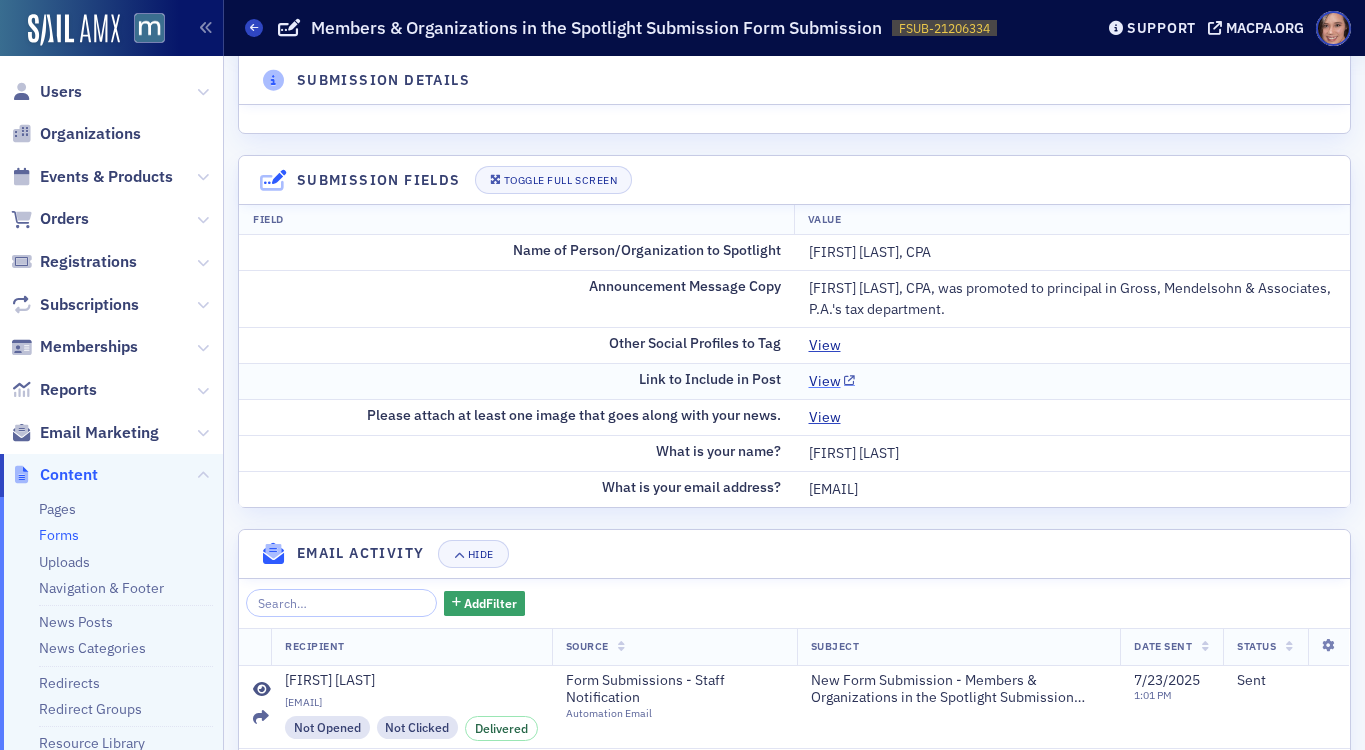 click on "View" 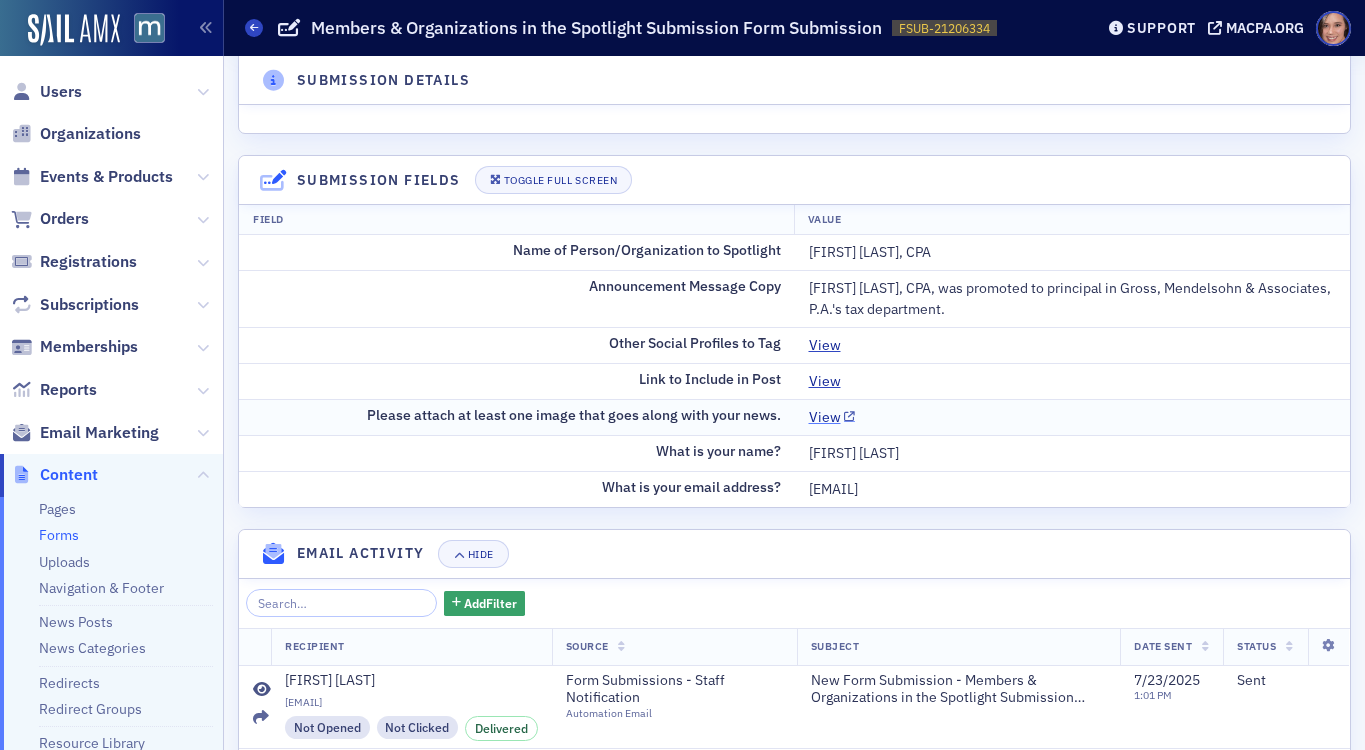 click on "View" 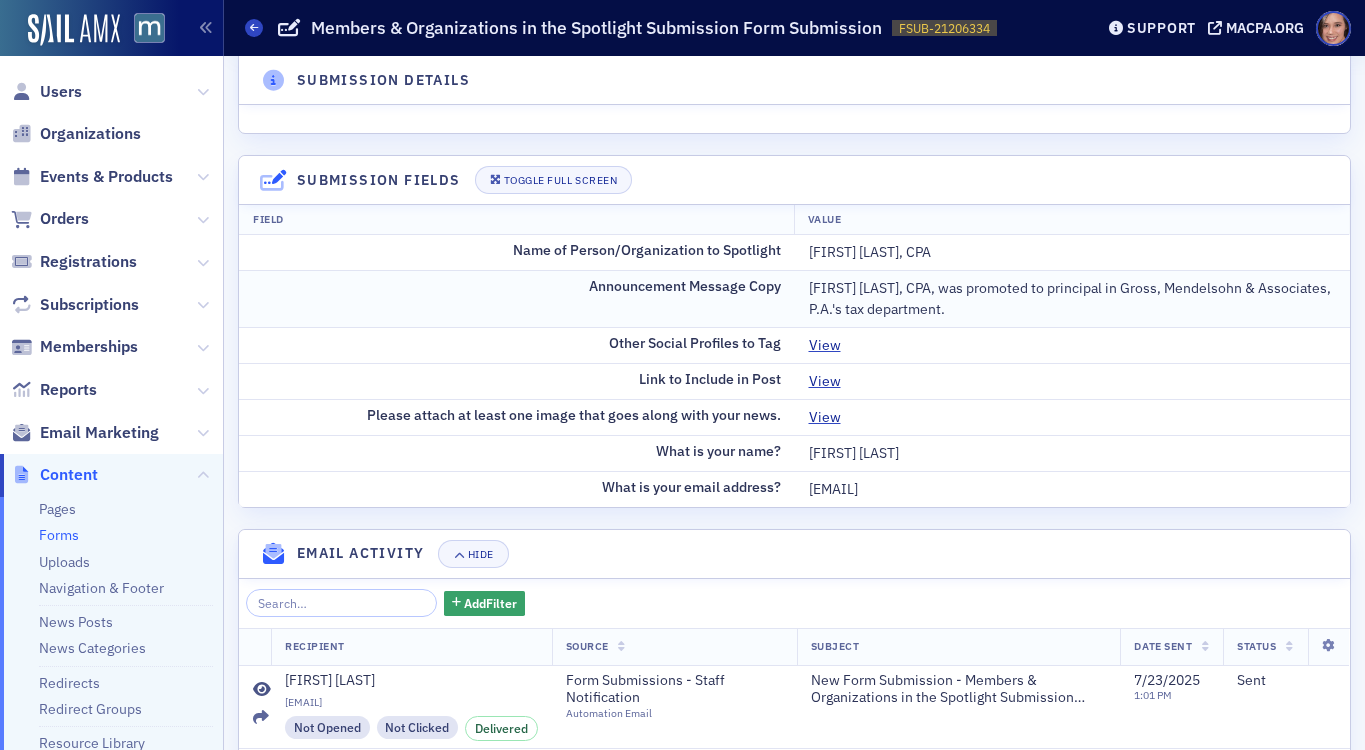 click on "Tom Harvey, CPA, was promoted to principal in Gross, Mendelsohn & Associates, P.A.'s tax department." 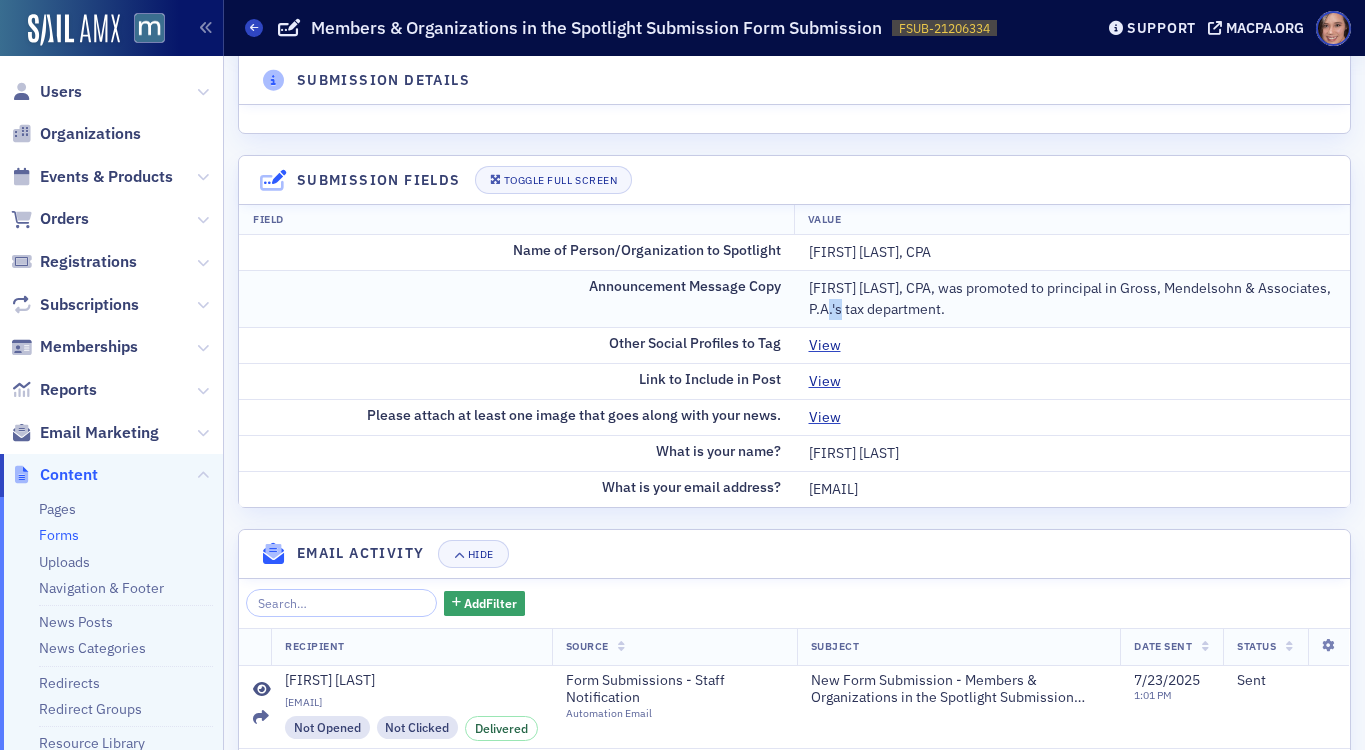 click on "Tom Harvey, CPA, was promoted to principal in Gross, Mendelsohn & Associates, P.A.'s tax department." 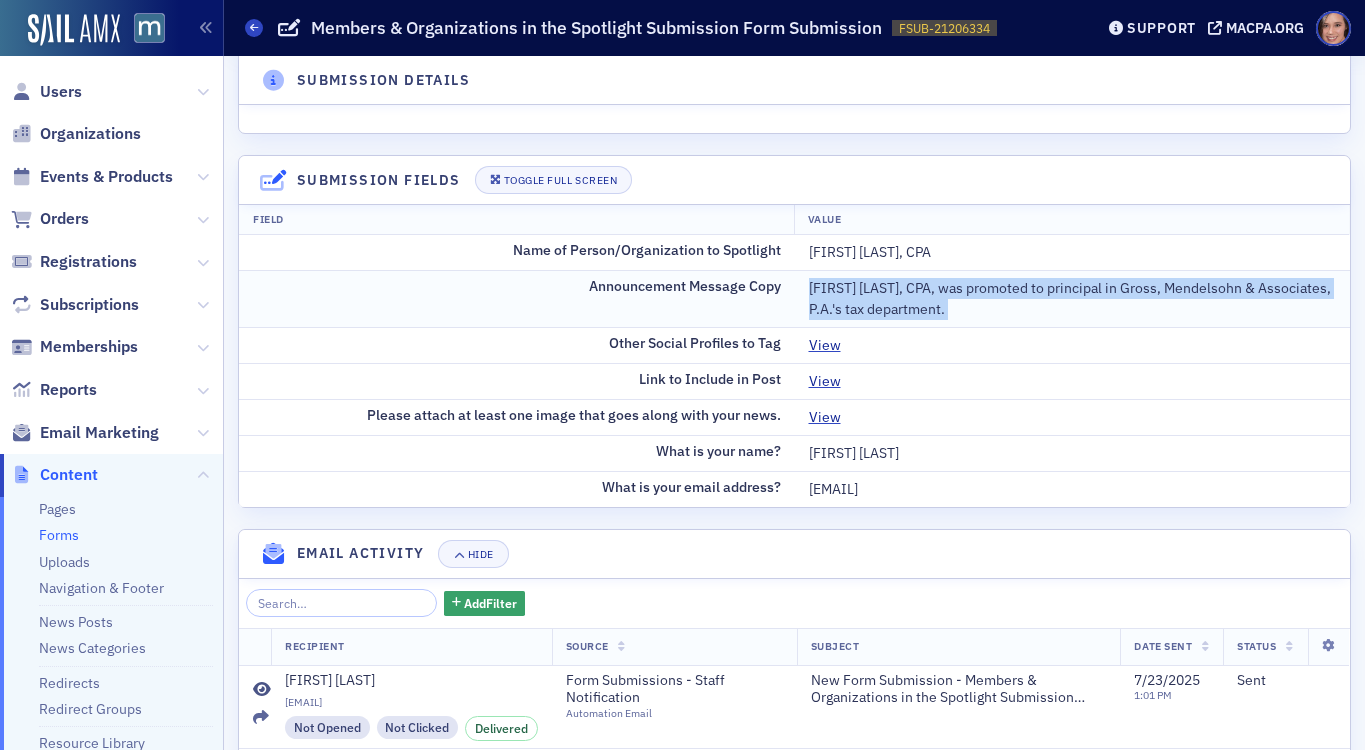 click on "Tom Harvey, CPA, was promoted to principal in Gross, Mendelsohn & Associates, P.A.'s tax department." 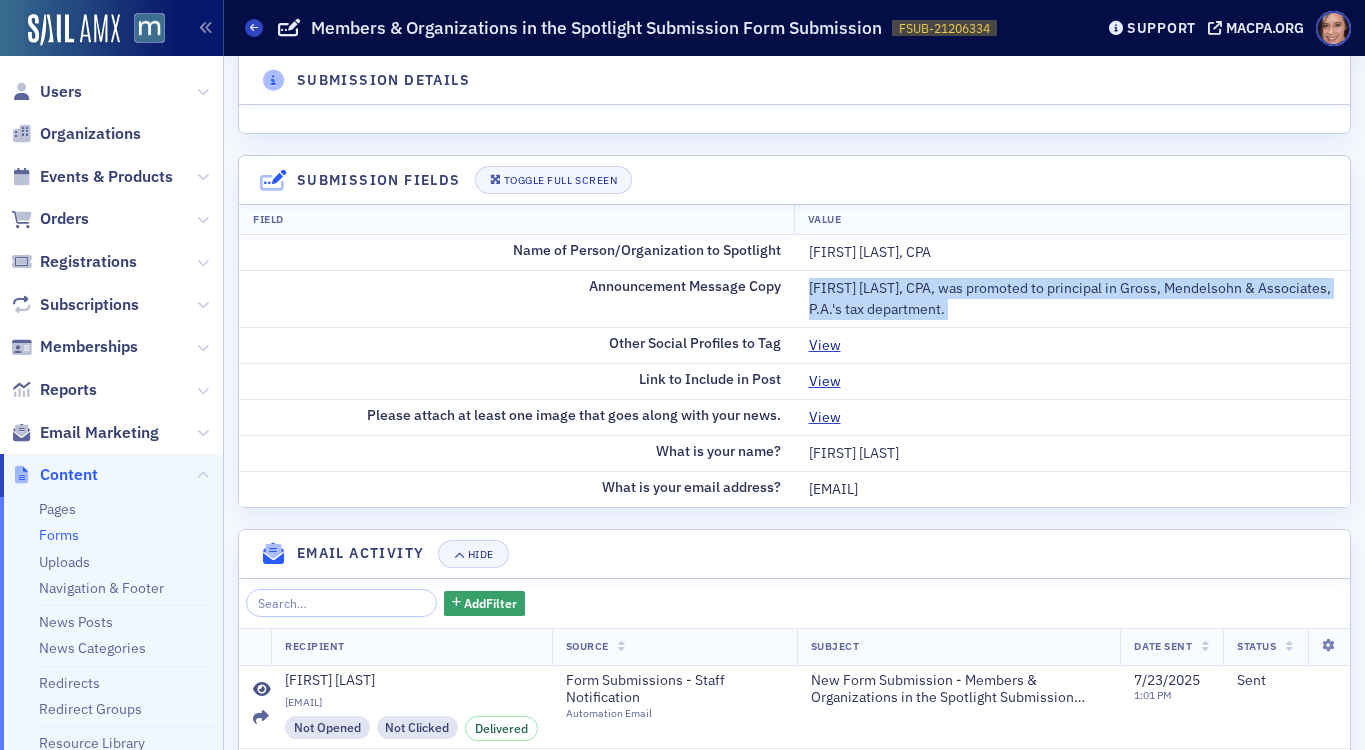copy on "Tom Harvey, CPA, was promoted to principal in Gross, Mendelsohn & Associates, P.A.'s tax department." 